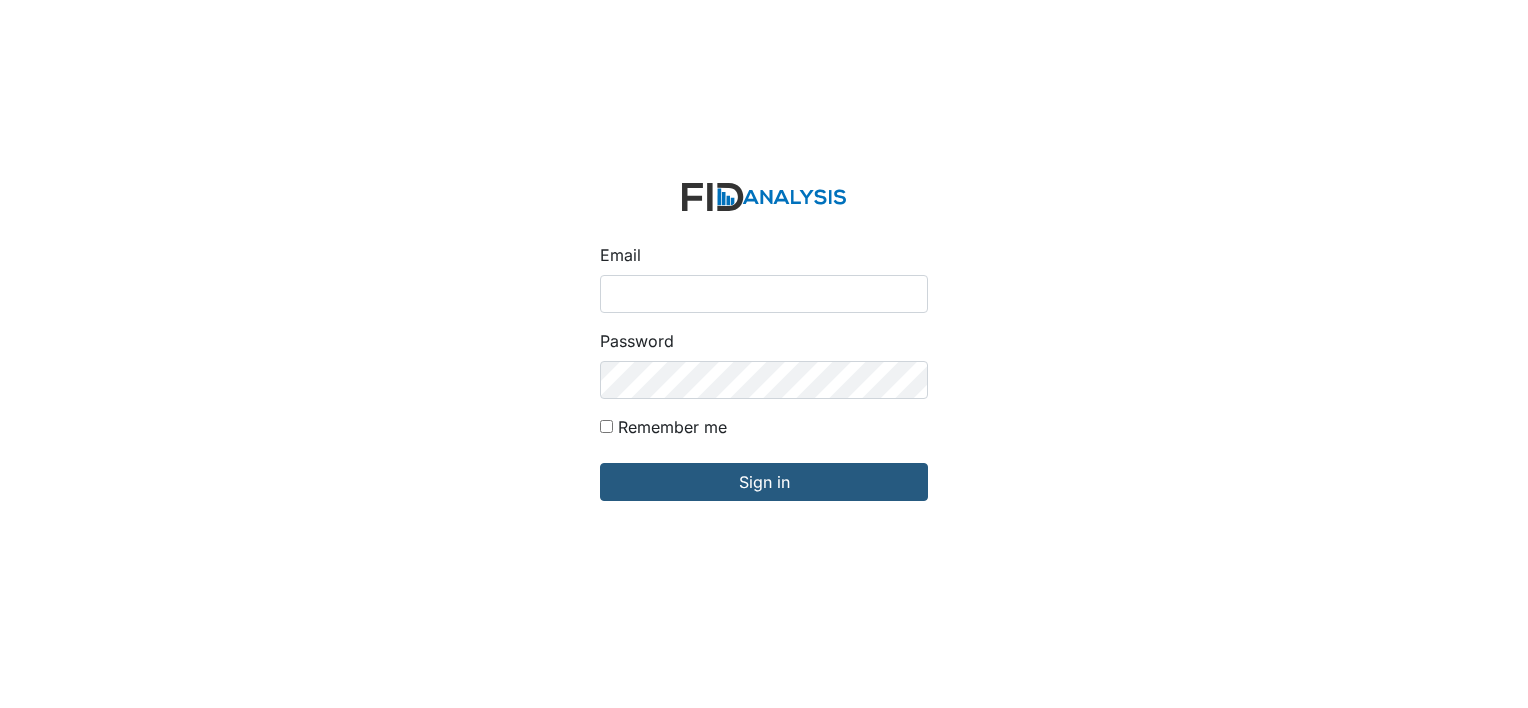 scroll, scrollTop: 0, scrollLeft: 0, axis: both 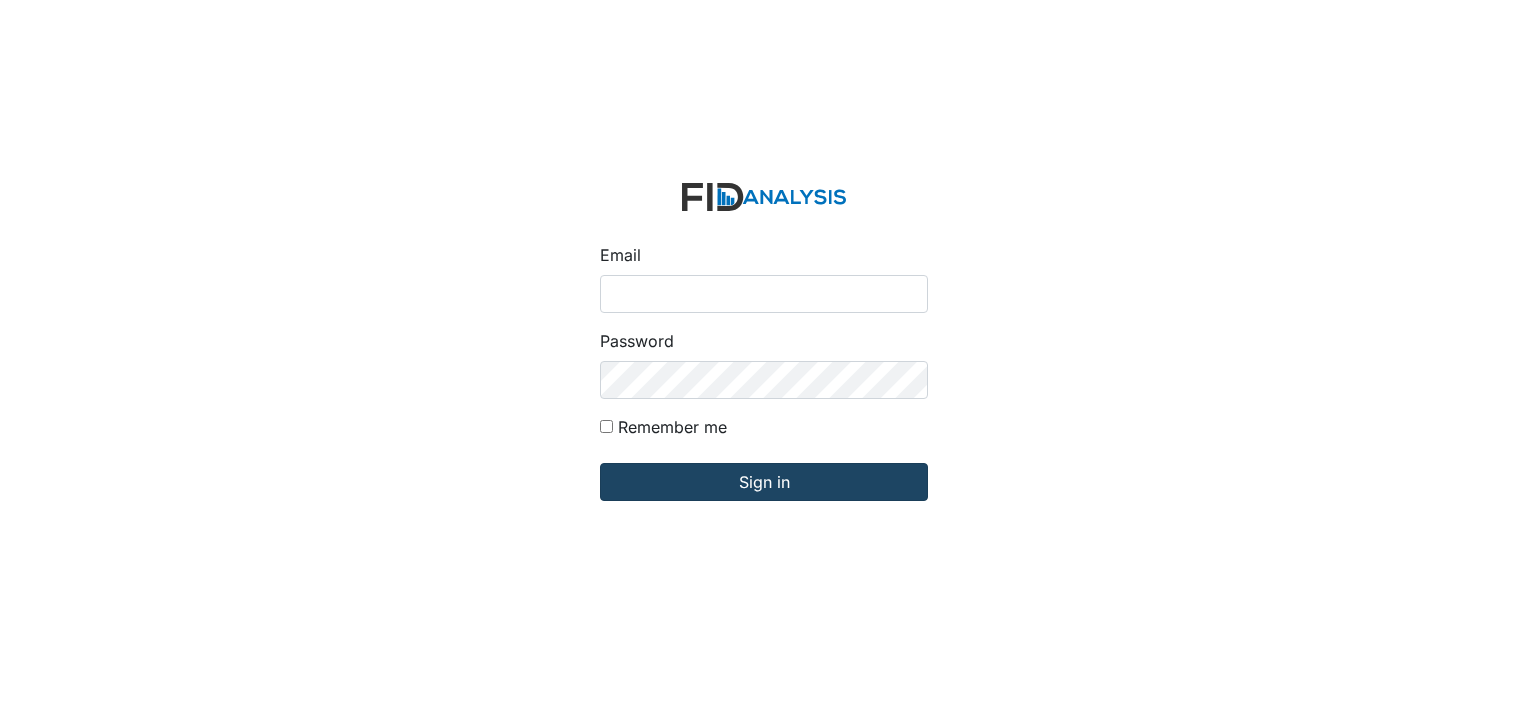 type on "mdavis@lifeincorporated.com" 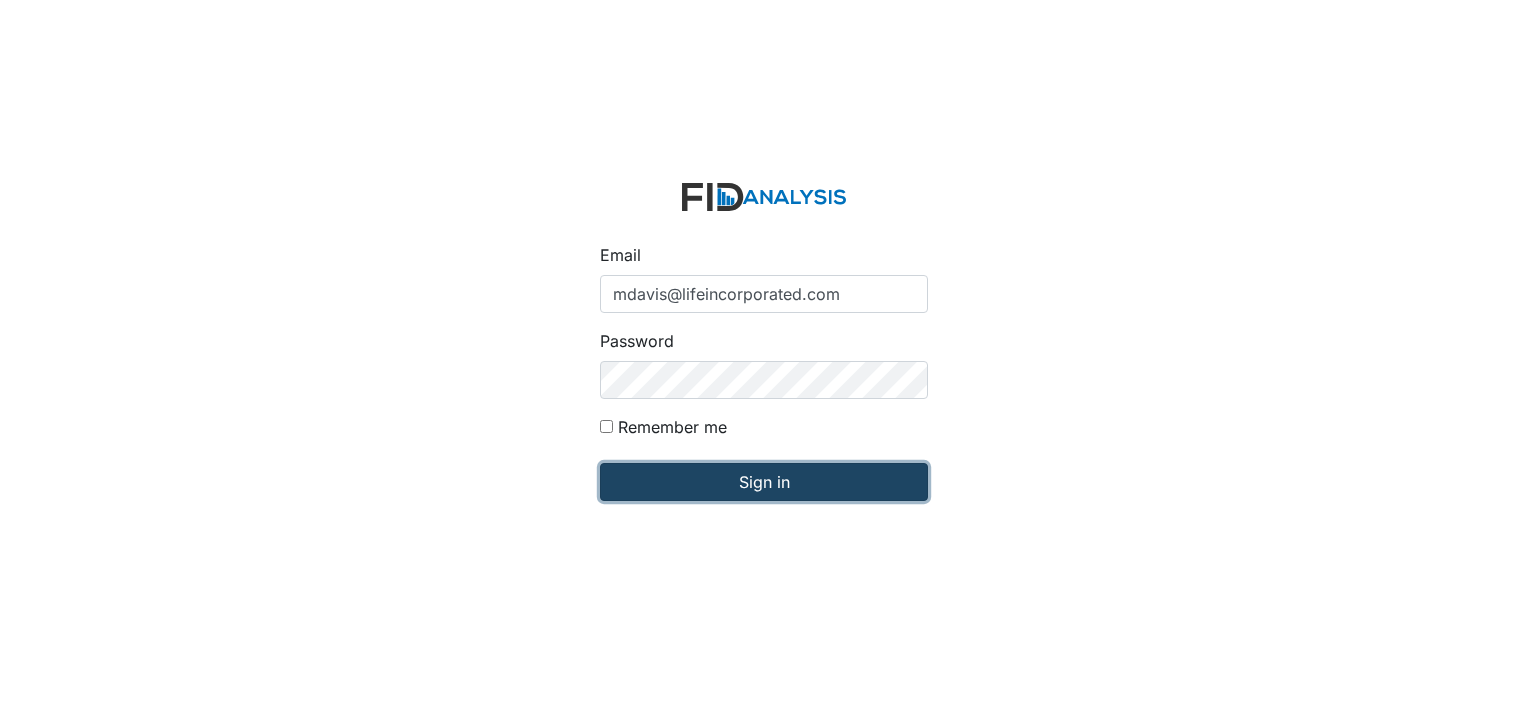 click on "Sign in" at bounding box center [764, 482] 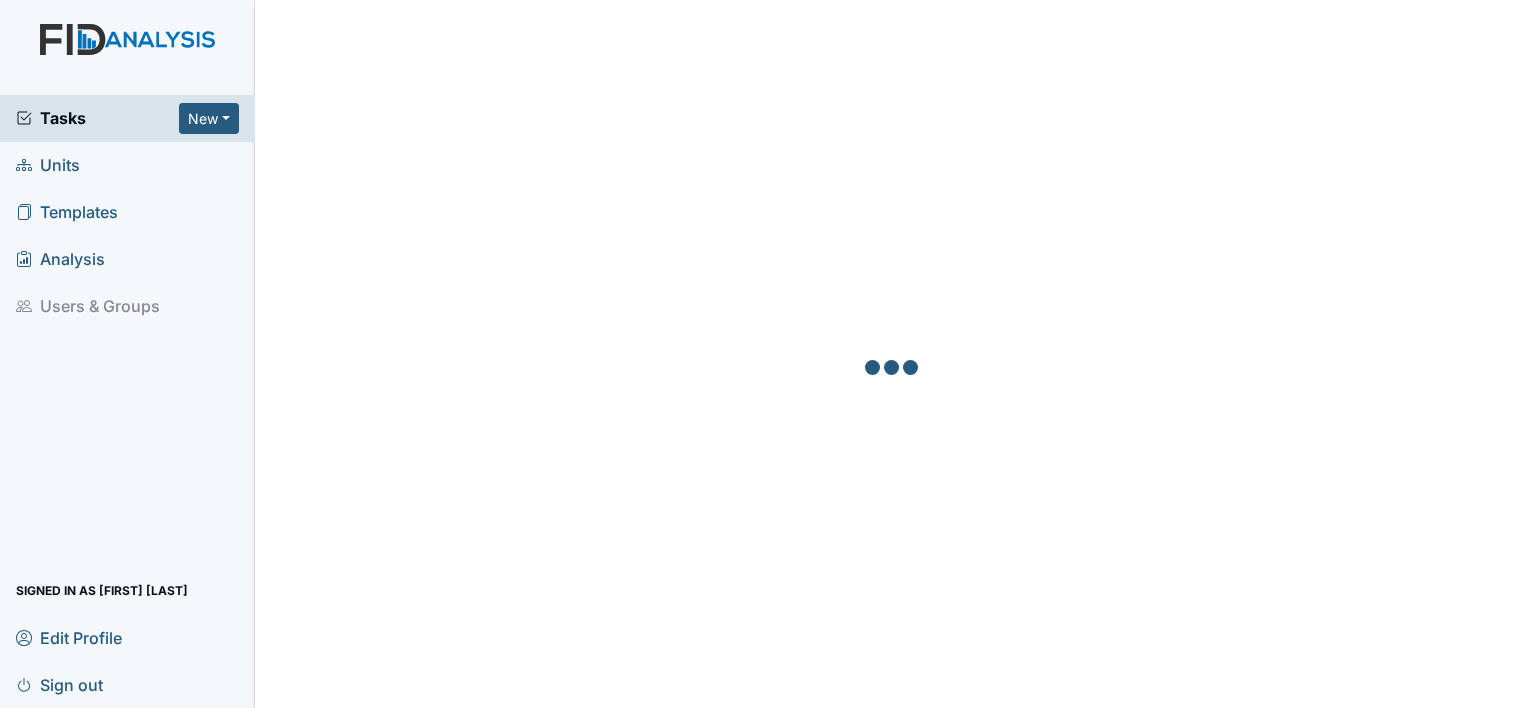 scroll, scrollTop: 0, scrollLeft: 0, axis: both 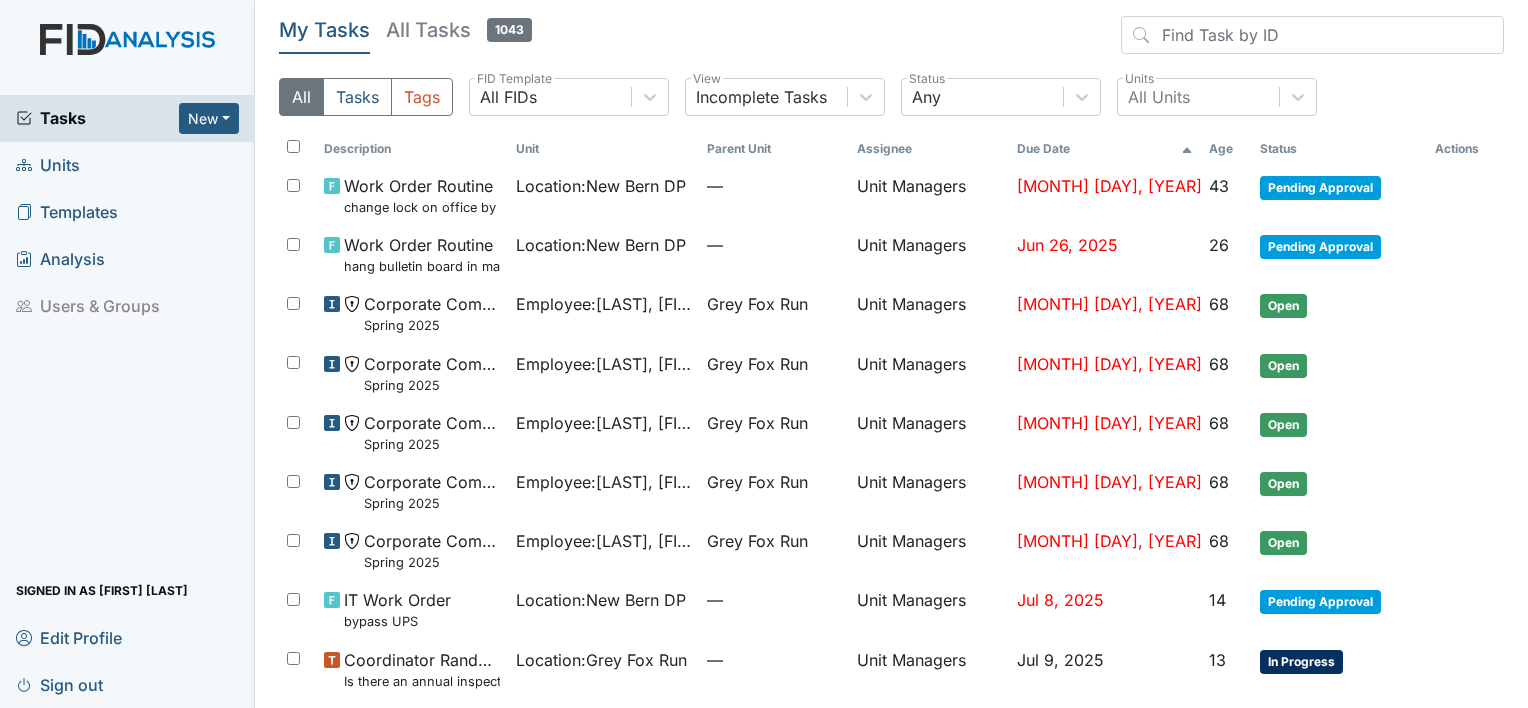 click on "Units" at bounding box center [48, 165] 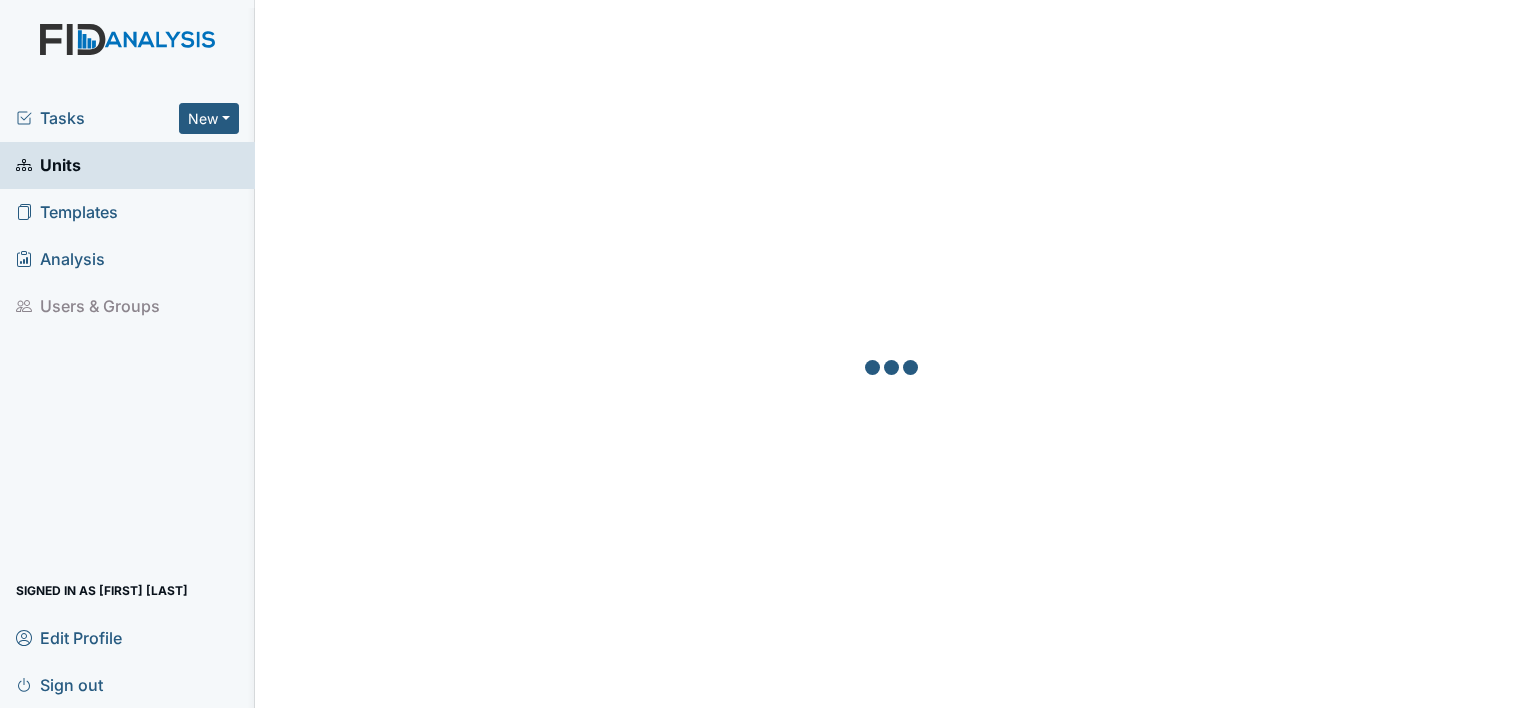 scroll, scrollTop: 0, scrollLeft: 0, axis: both 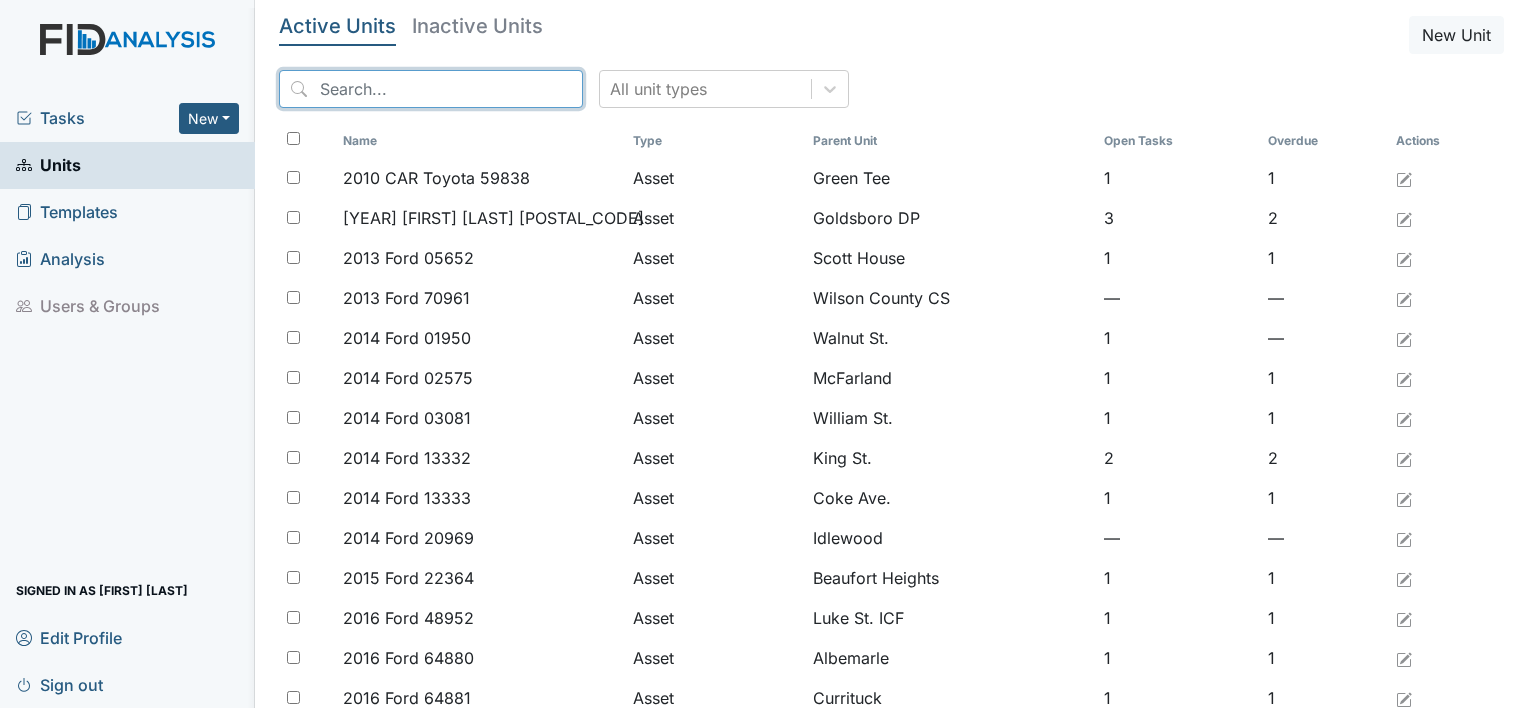 click at bounding box center (431, 89) 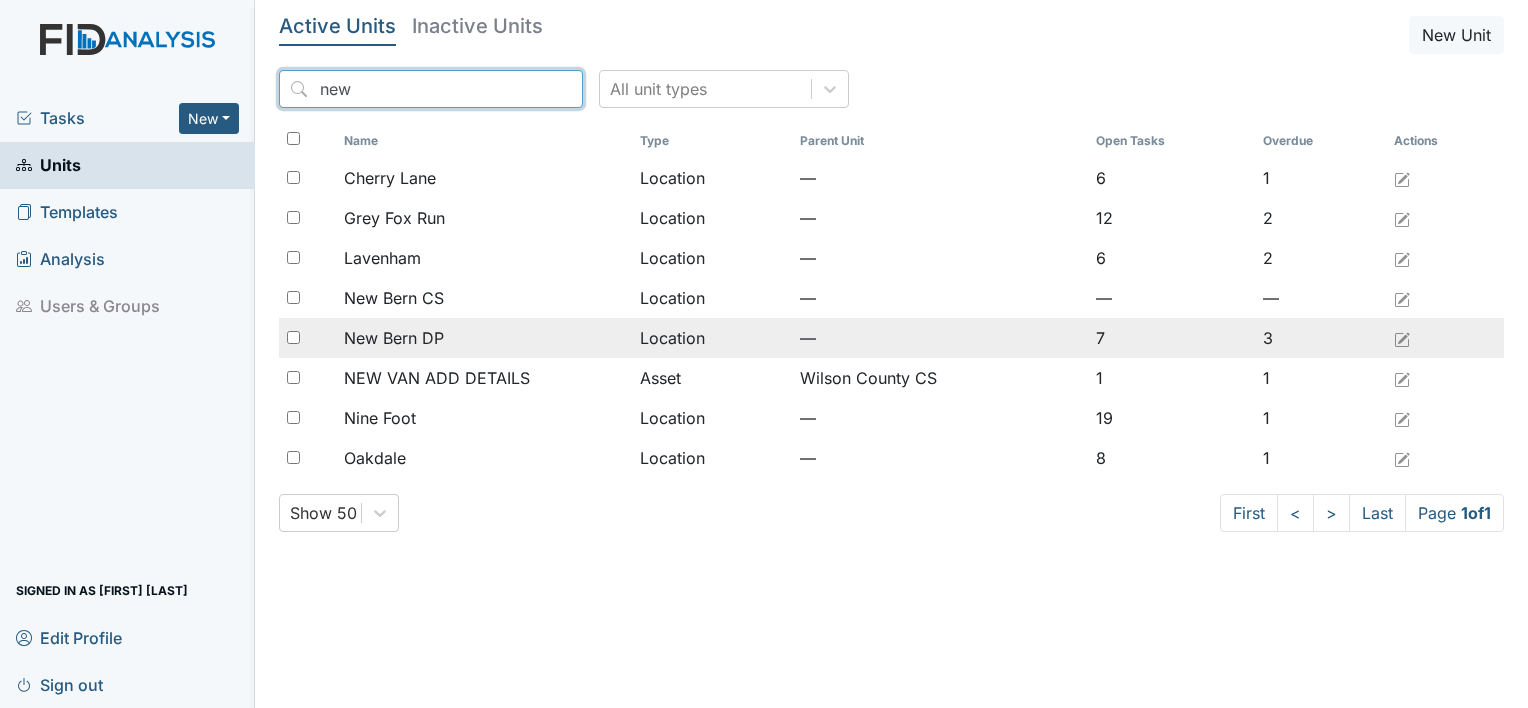 type on "new" 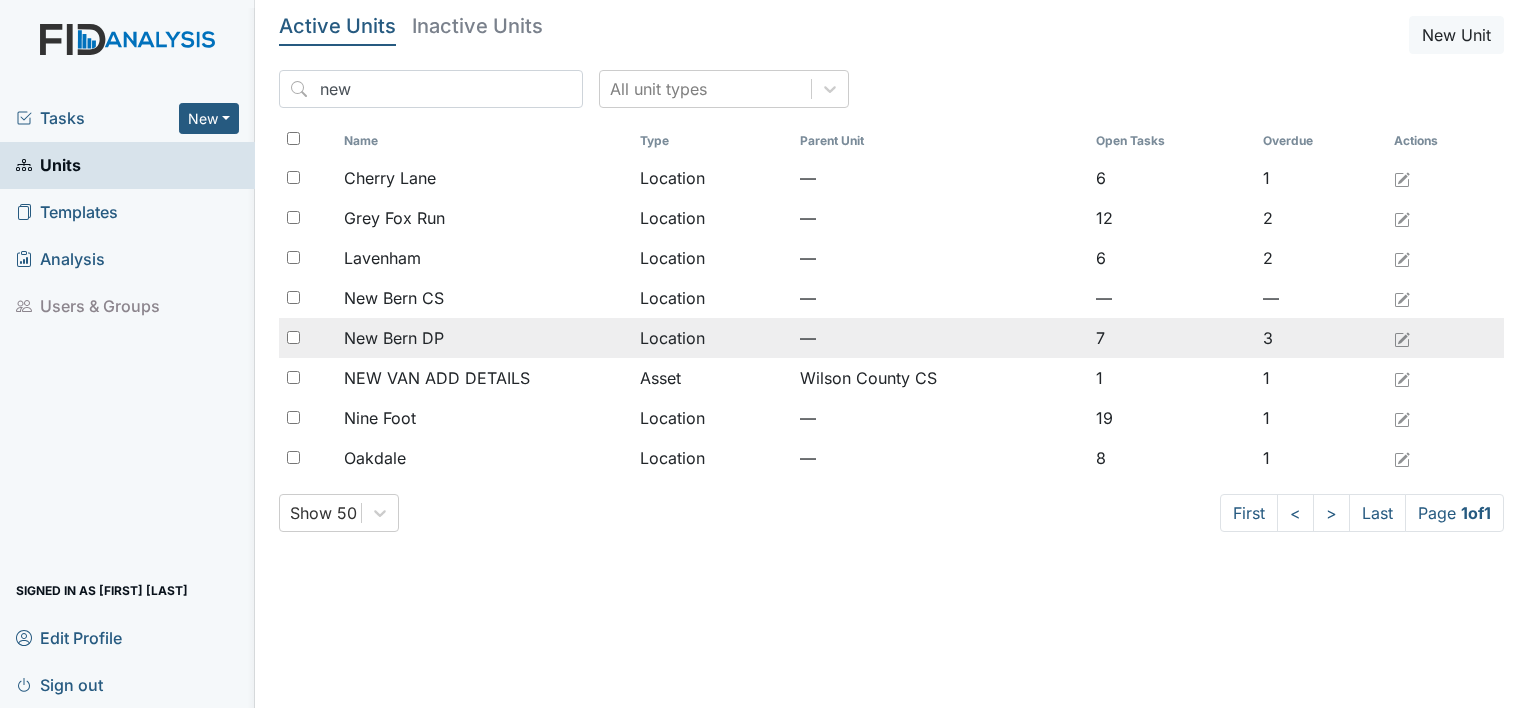 click on "New Bern DP" at bounding box center [390, 178] 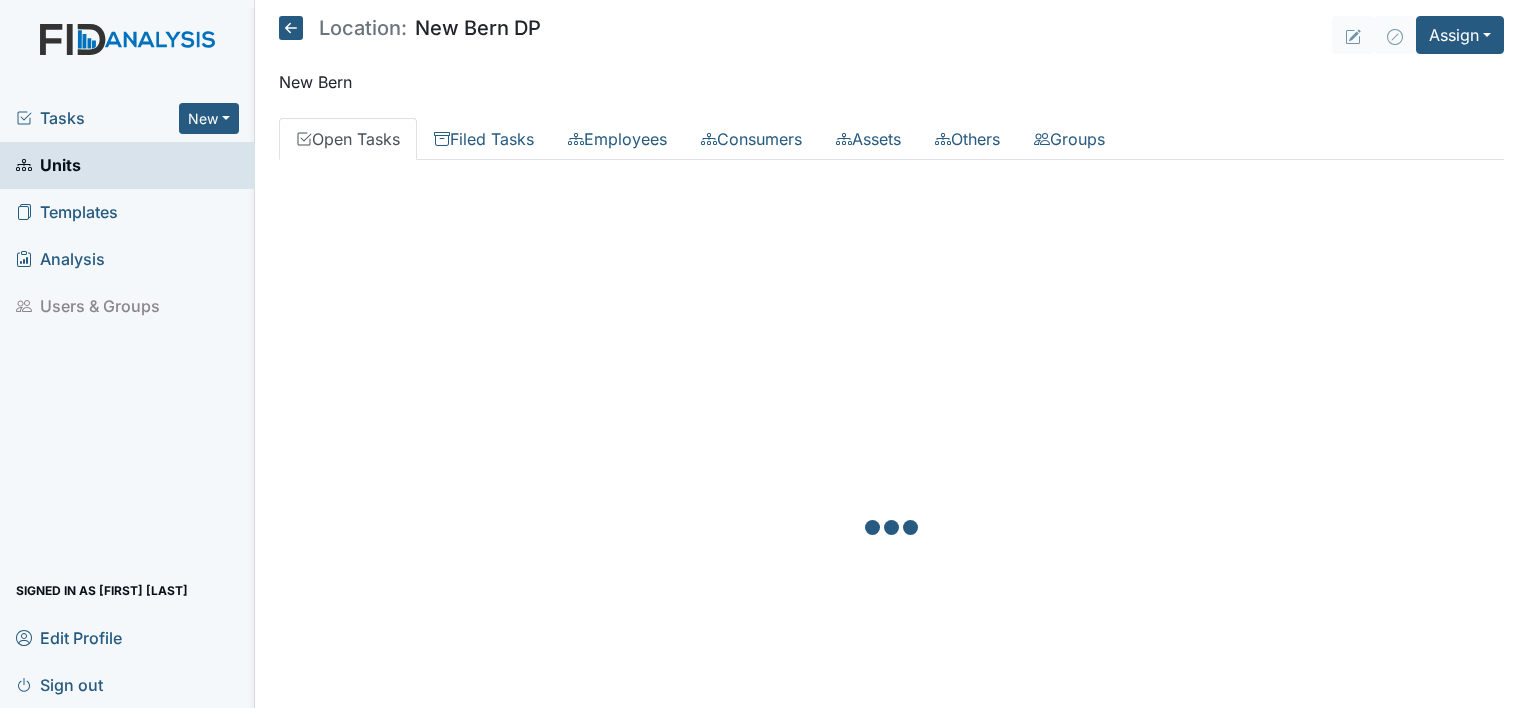 scroll, scrollTop: 0, scrollLeft: 0, axis: both 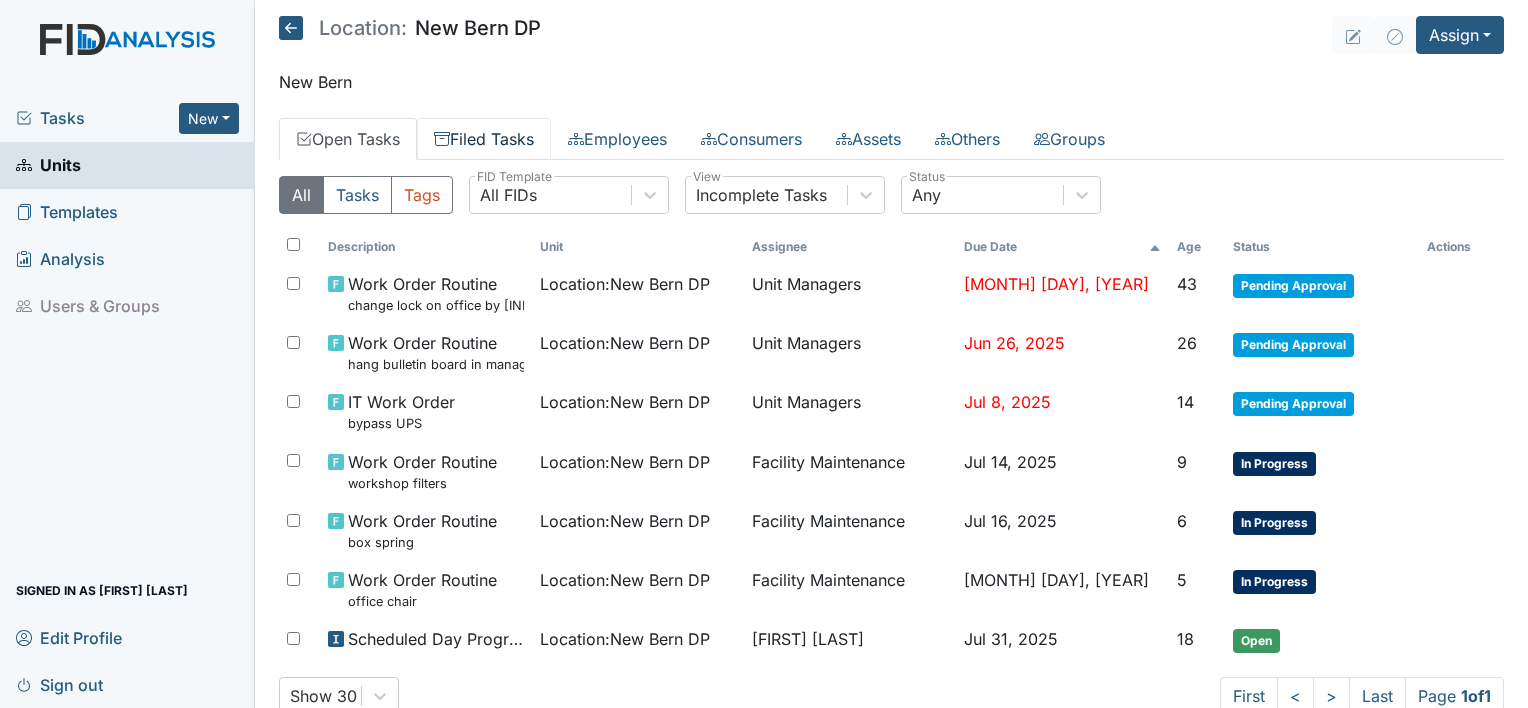 click on "Filed Tasks" at bounding box center [484, 139] 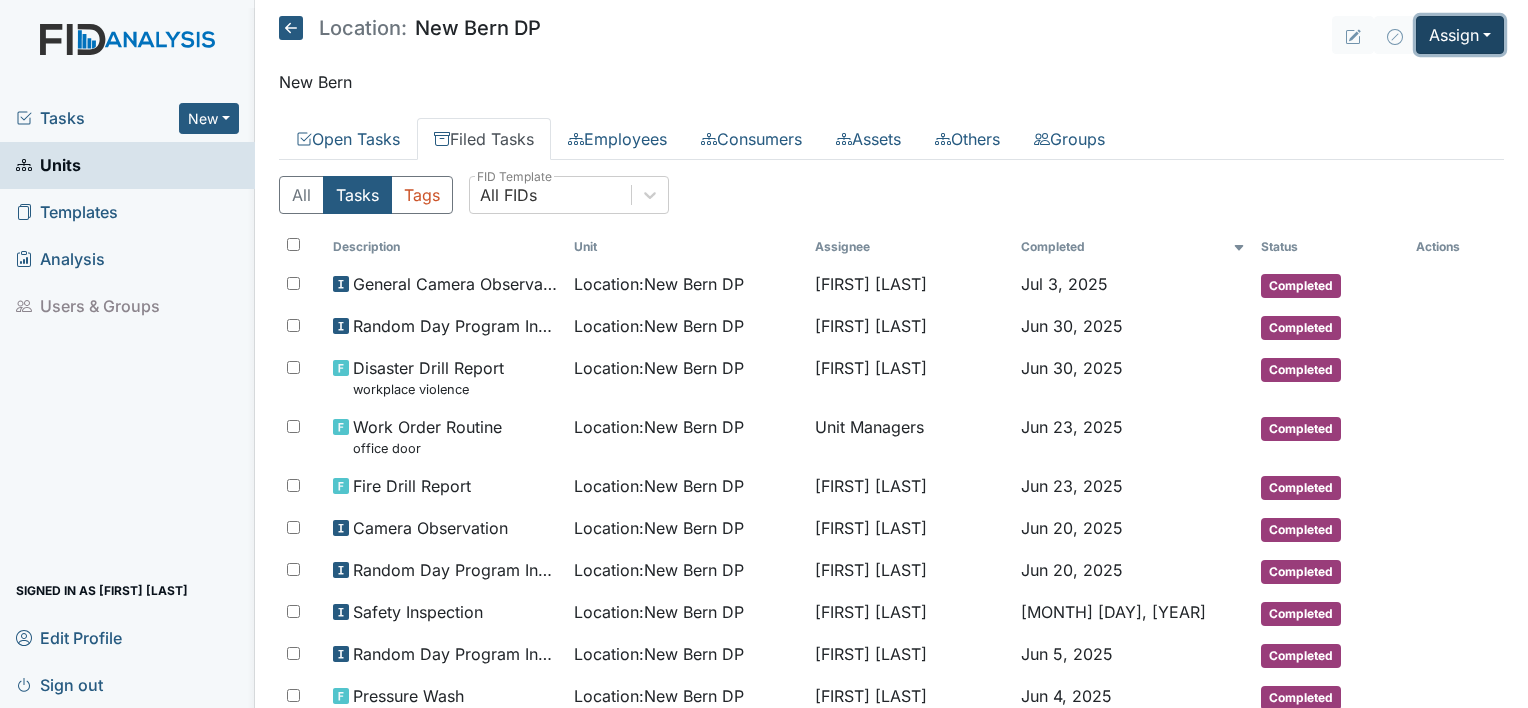 click on "Assign" at bounding box center [1460, 35] 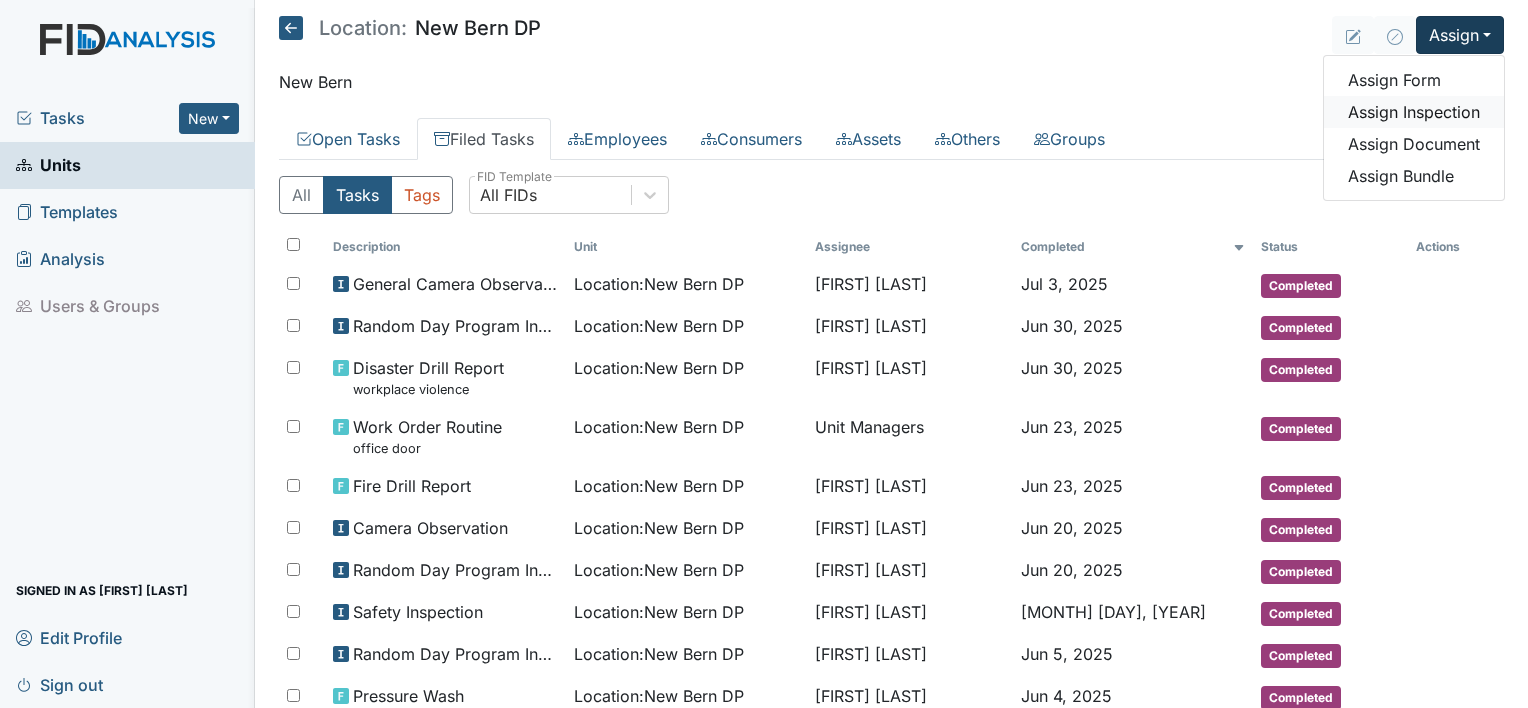 click on "Assign Inspection" at bounding box center (1414, 112) 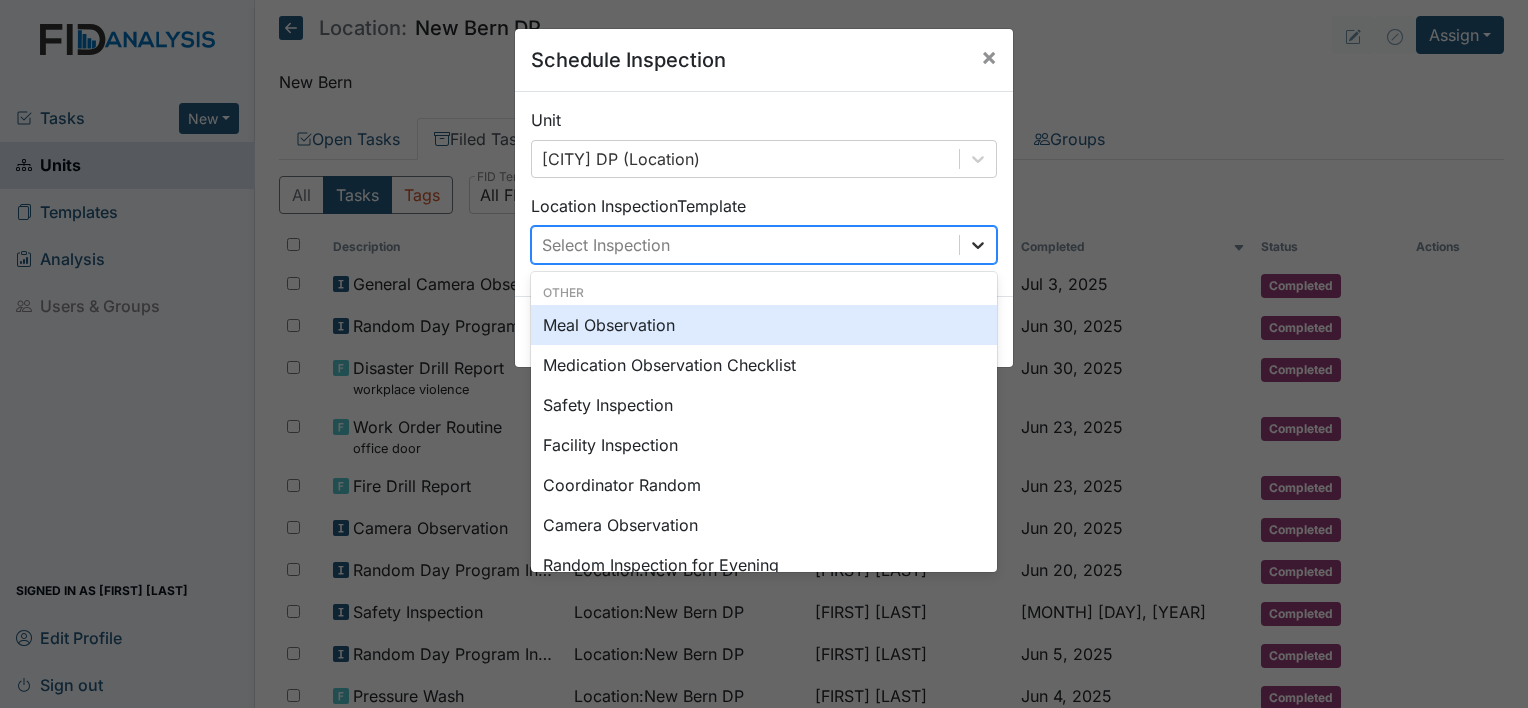 click at bounding box center (978, 245) 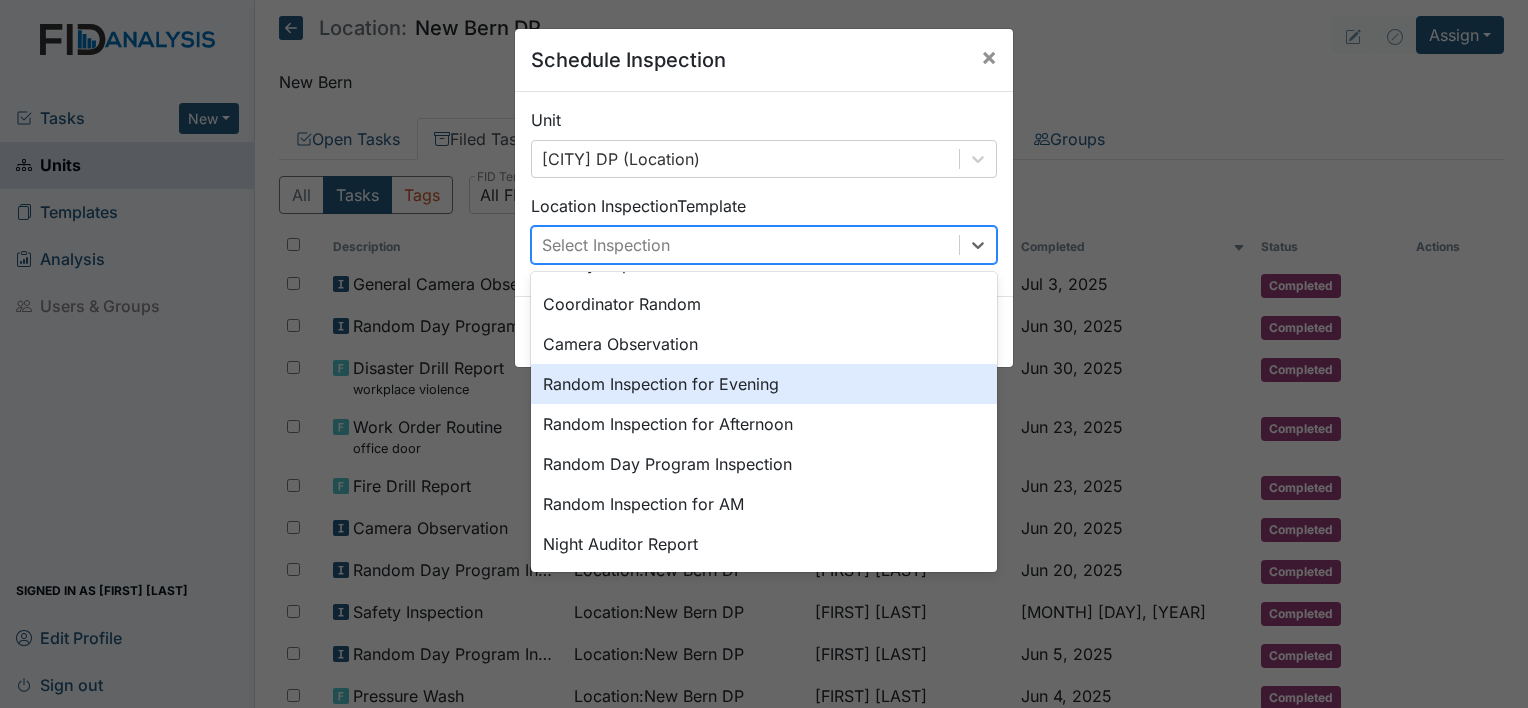 scroll, scrollTop: 200, scrollLeft: 0, axis: vertical 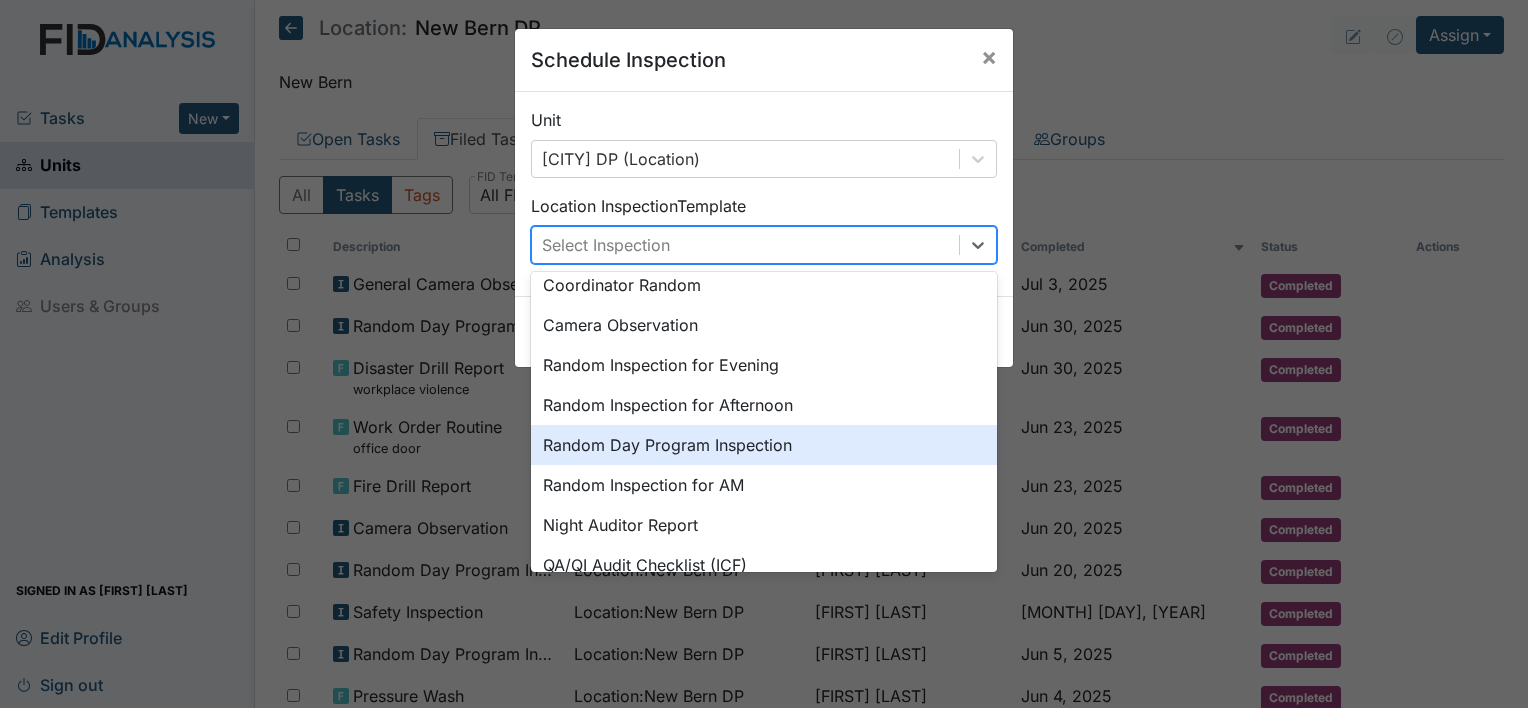 click on "Random Day Program Inspection" at bounding box center [764, 445] 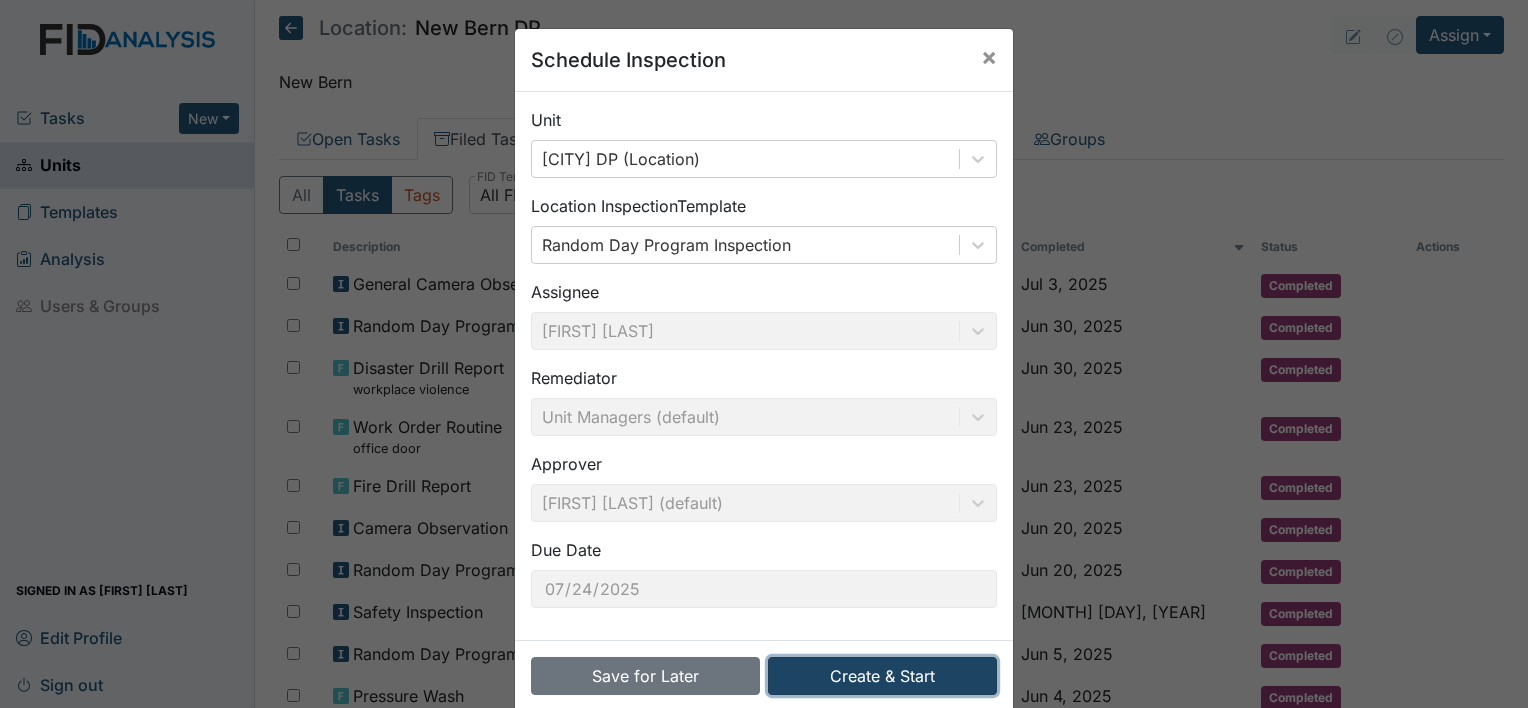 click on "Create & Start" at bounding box center (882, 676) 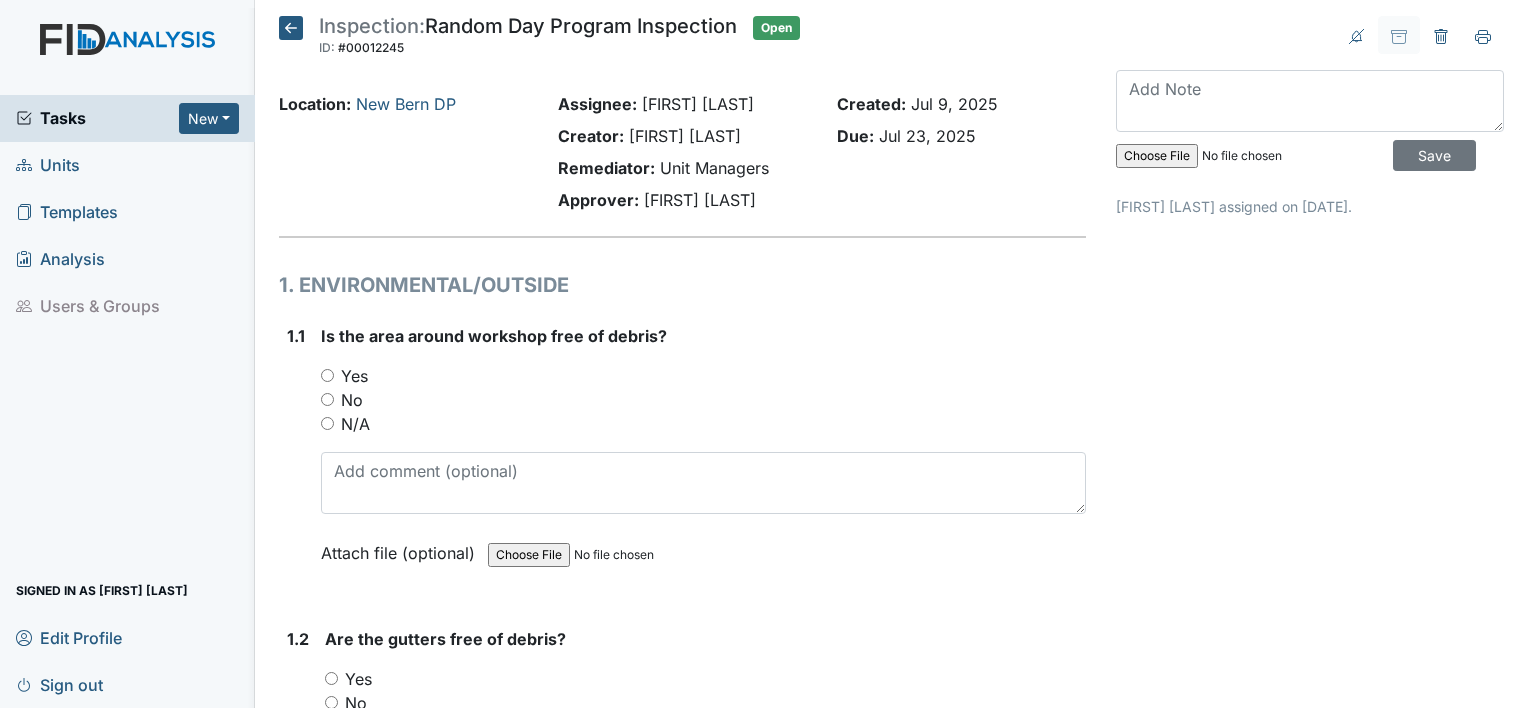 scroll, scrollTop: 0, scrollLeft: 0, axis: both 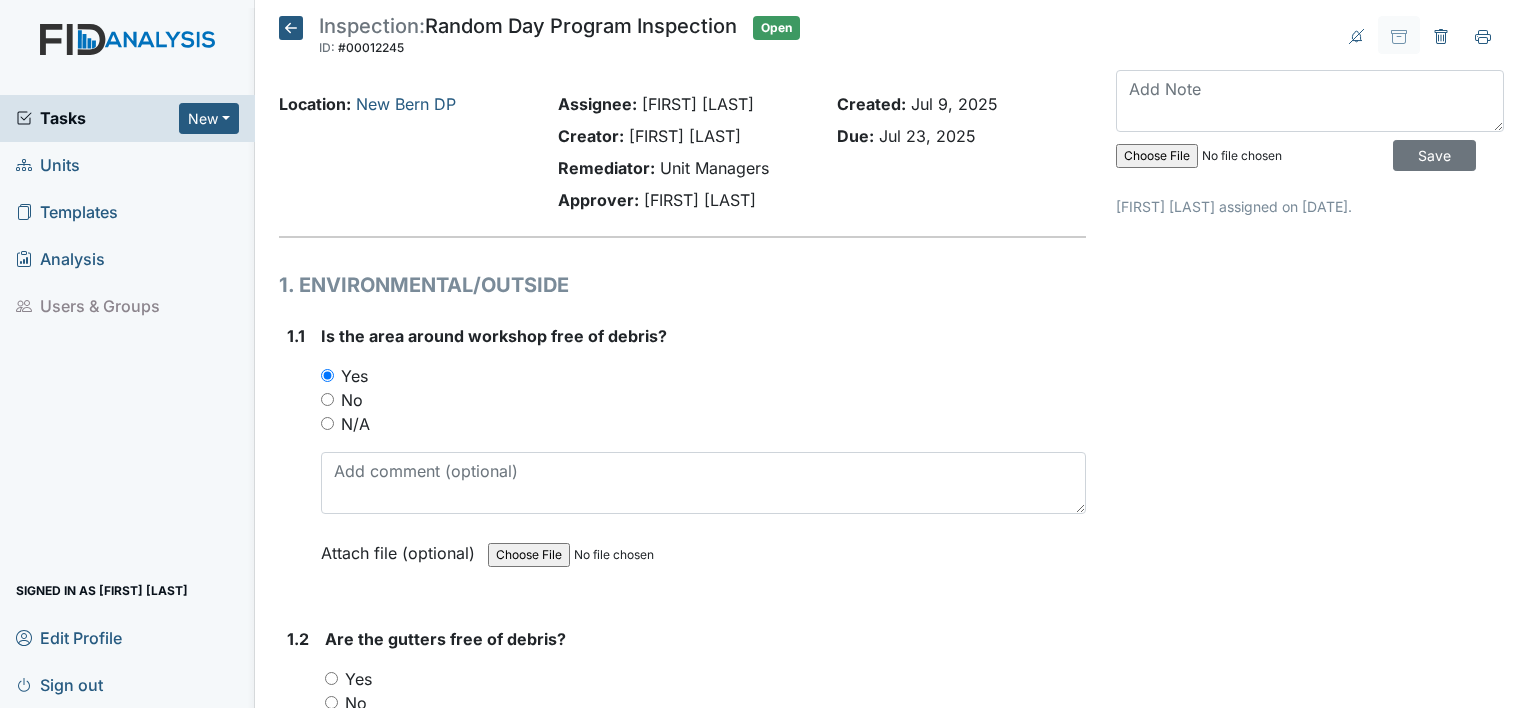 click on "Yes" at bounding box center [331, 678] 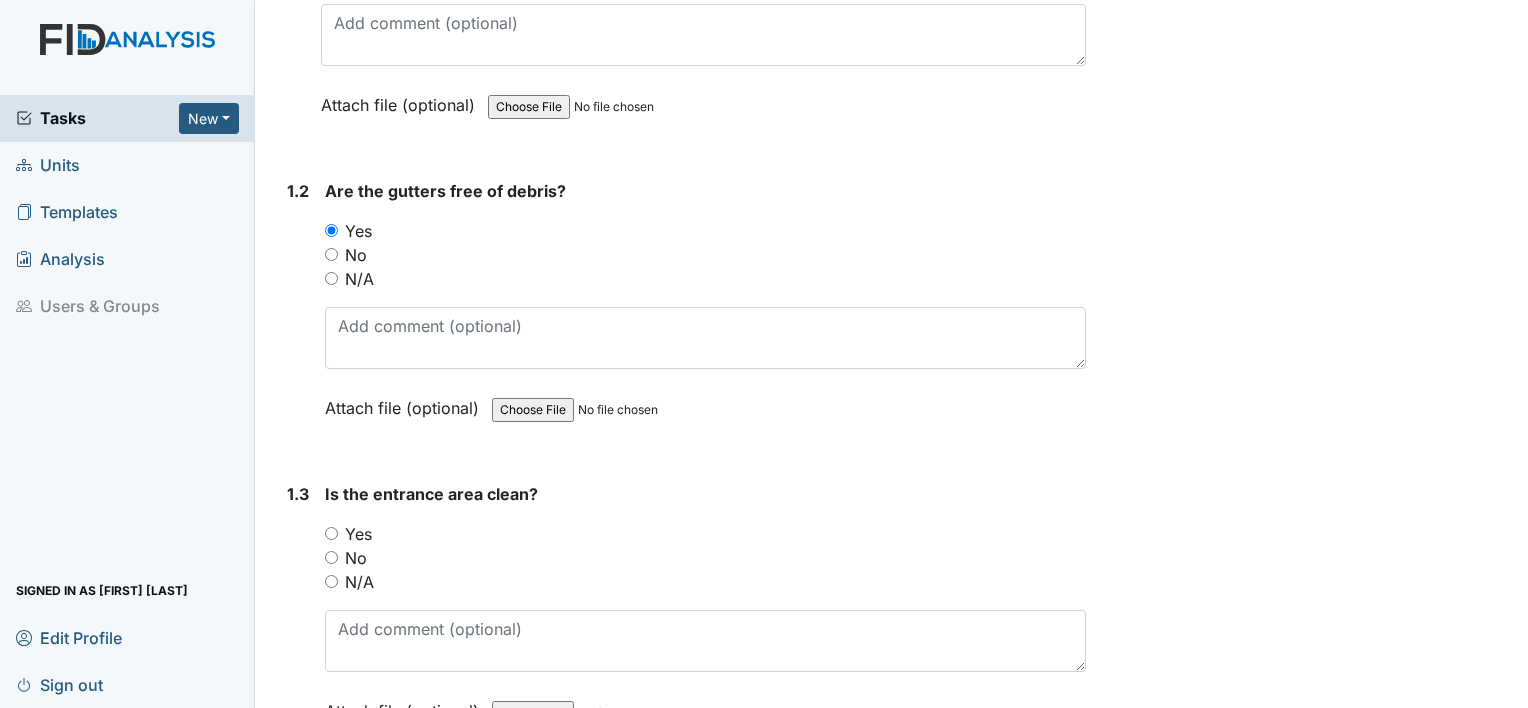 scroll, scrollTop: 448, scrollLeft: 0, axis: vertical 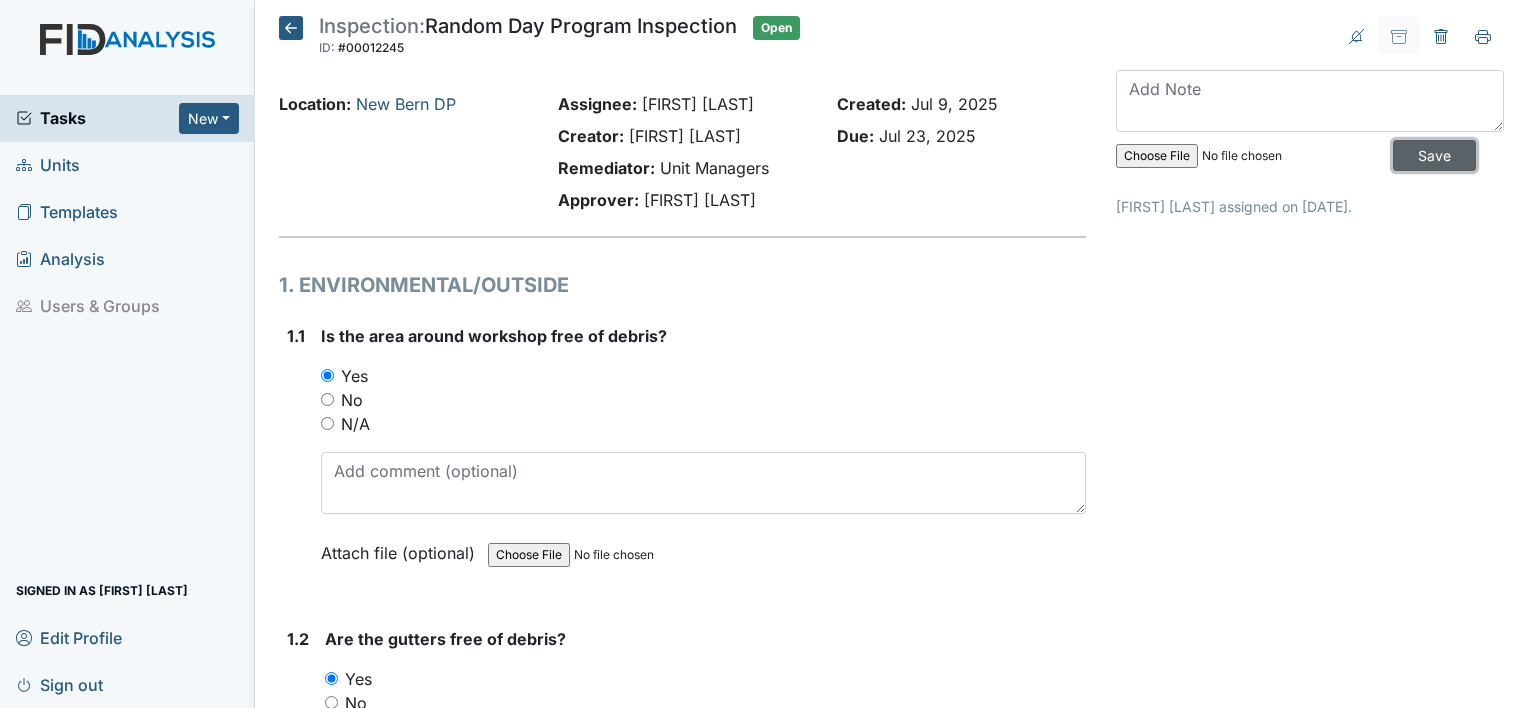 click on "Save" at bounding box center (1434, 155) 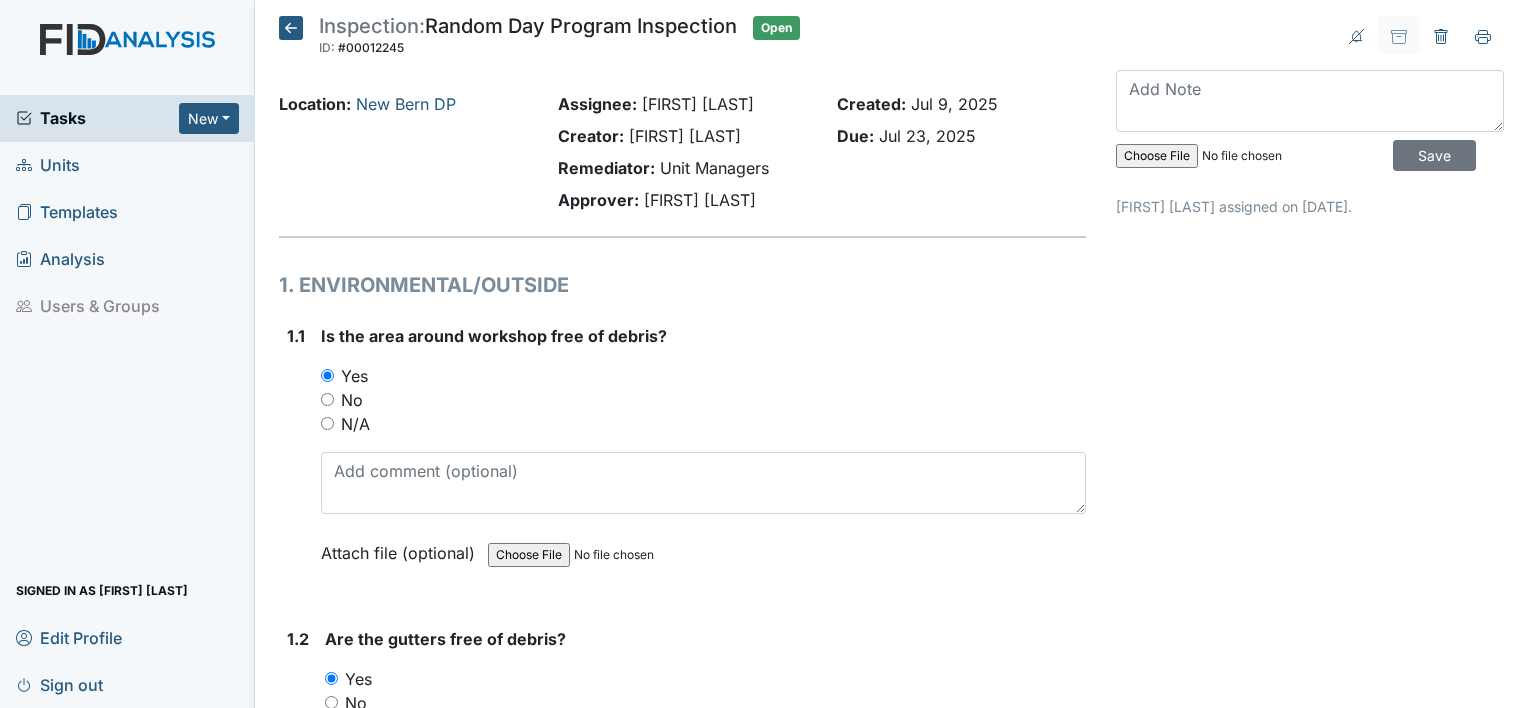 click on "Sign out" at bounding box center [59, 684] 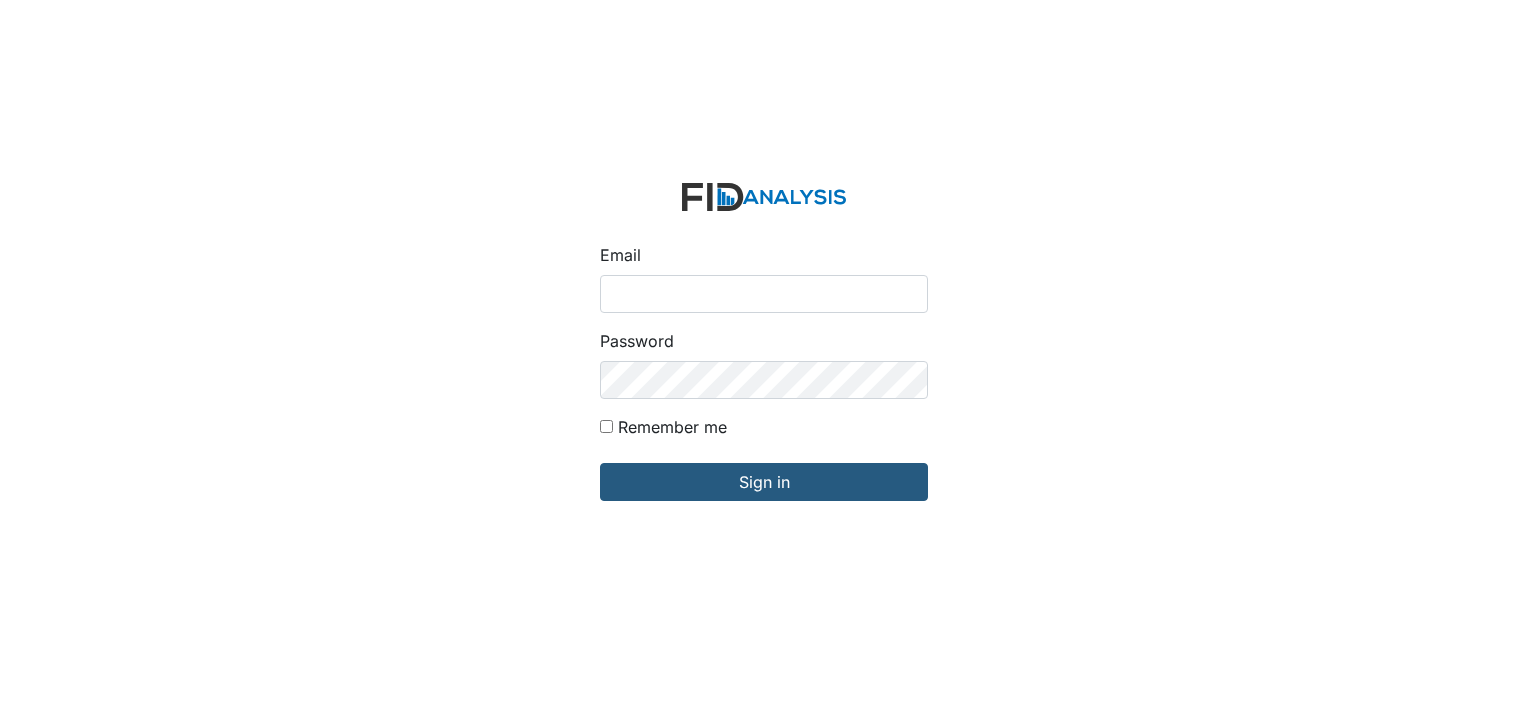 scroll, scrollTop: 0, scrollLeft: 0, axis: both 